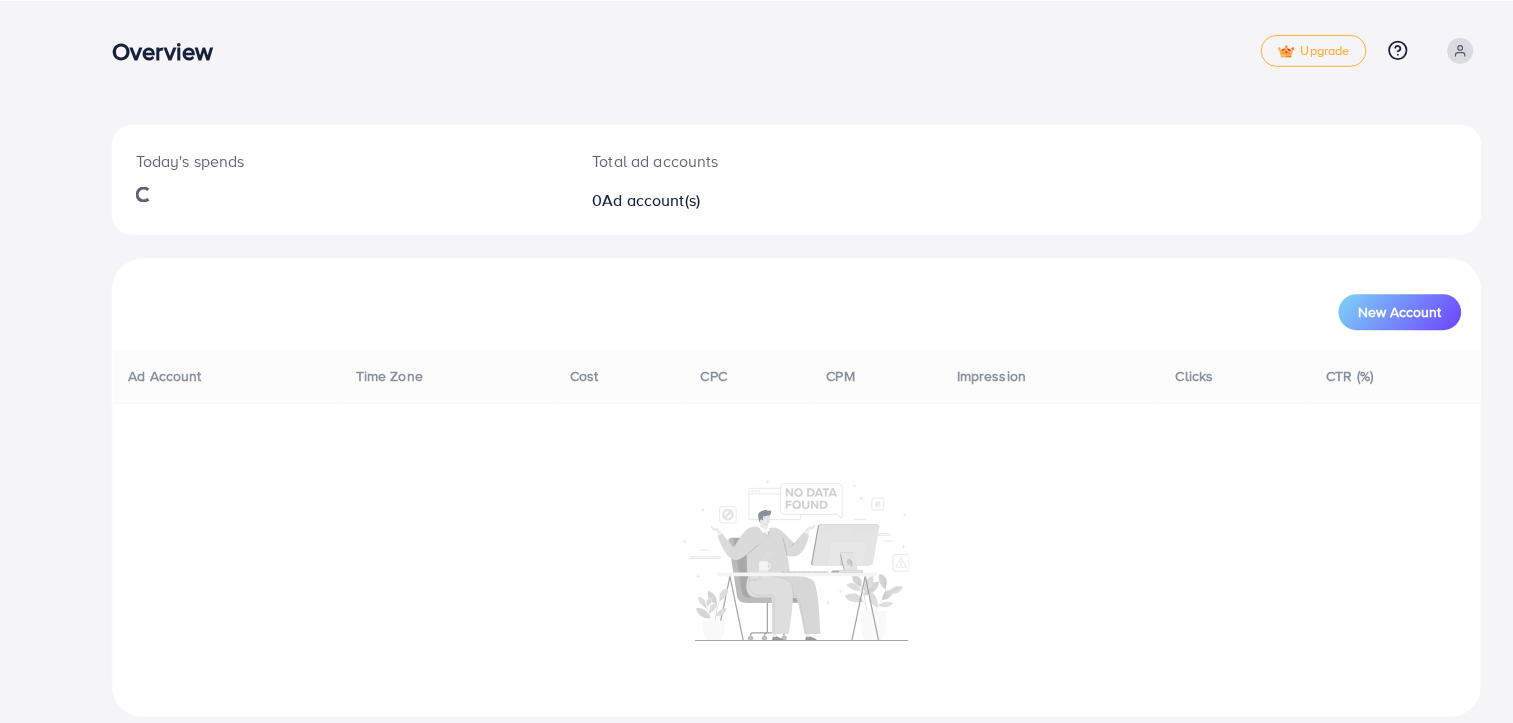 scroll, scrollTop: 0, scrollLeft: 0, axis: both 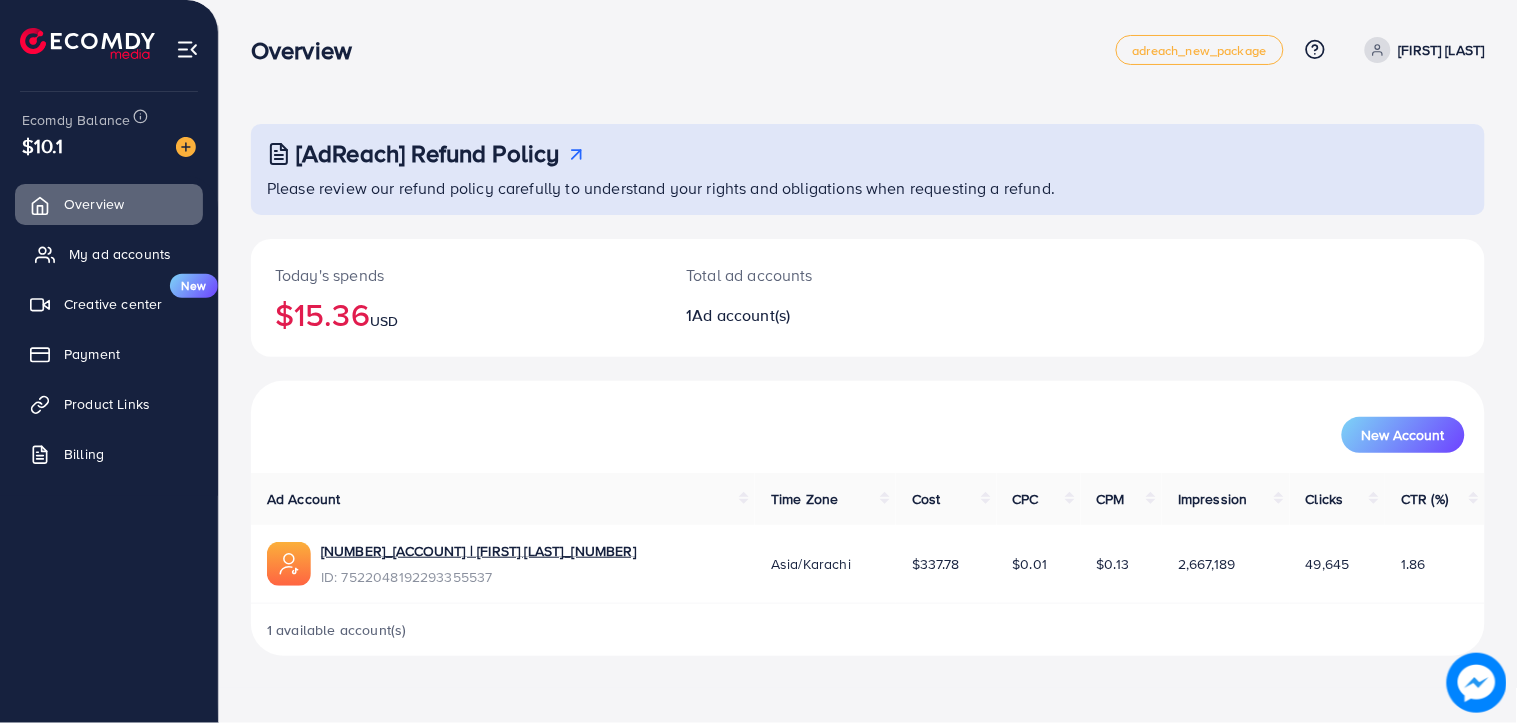 click on "My ad accounts" at bounding box center (120, 254) 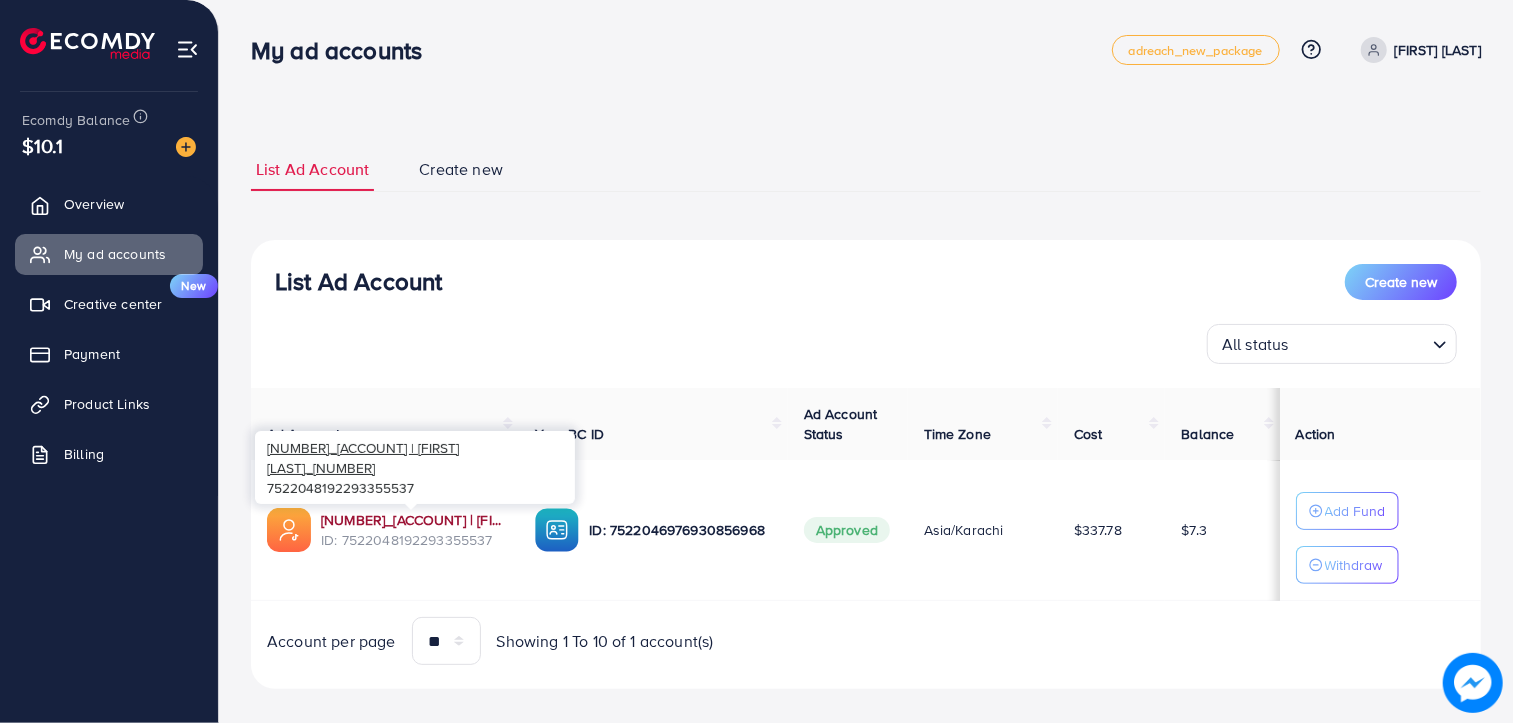 click on "1030112_1st Account | Zohaib Bhai_1751363330022" at bounding box center [412, 520] 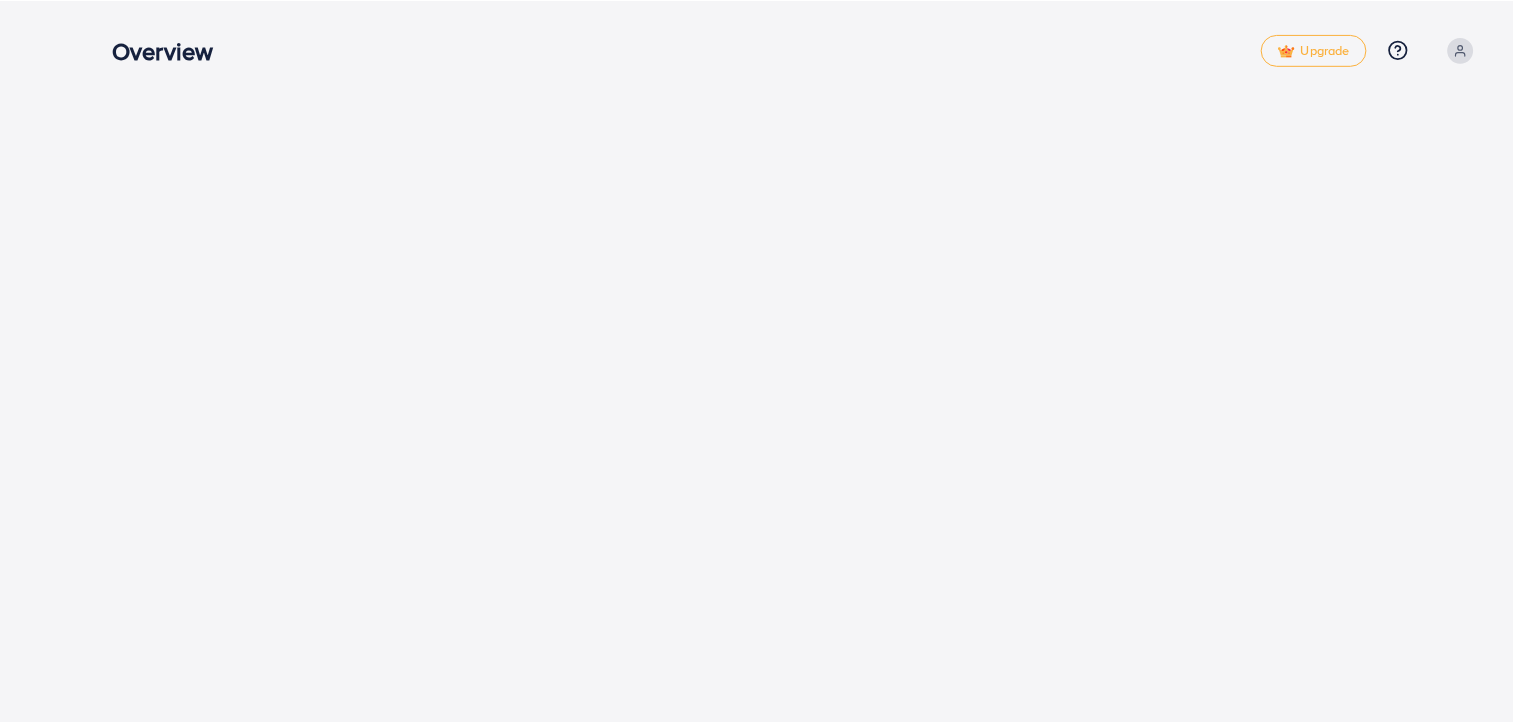 scroll, scrollTop: 0, scrollLeft: 0, axis: both 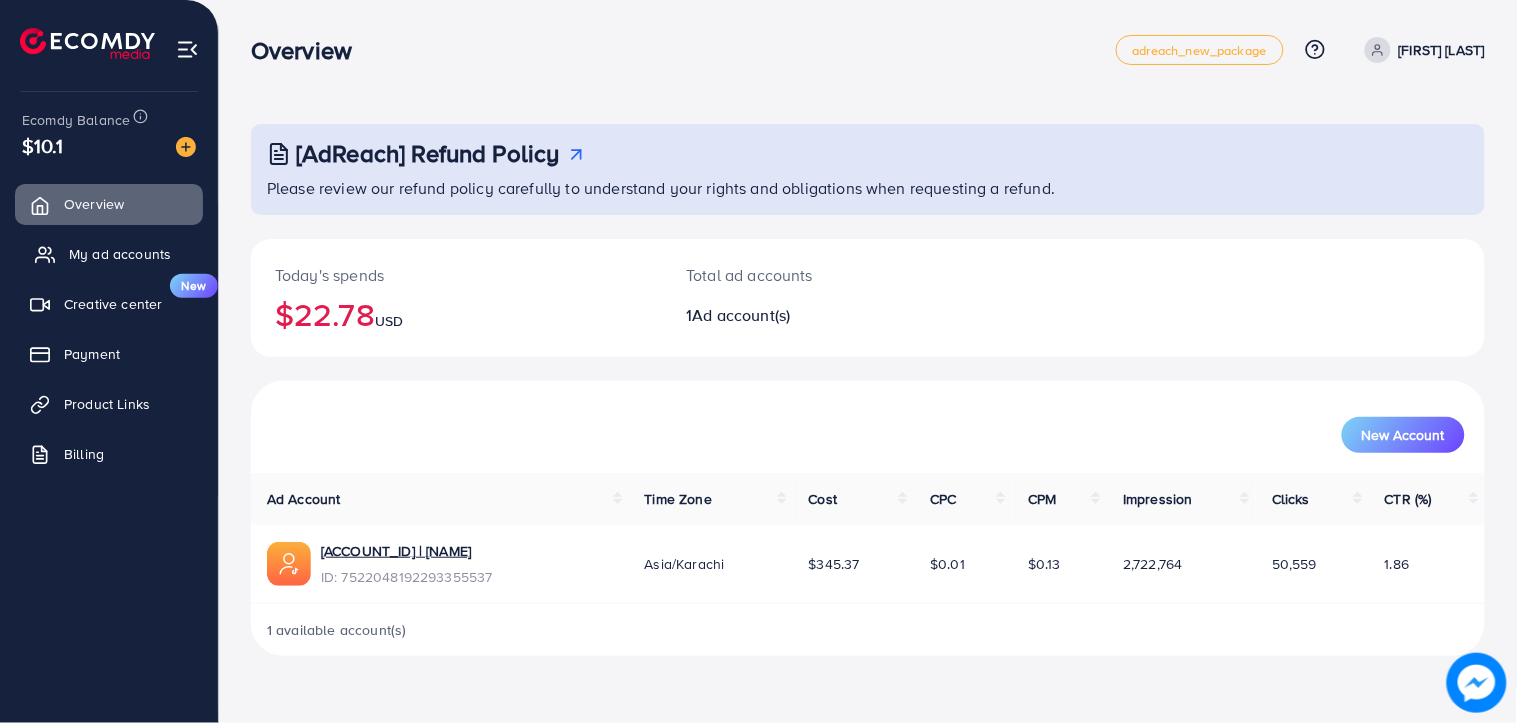 click on "My ad accounts" at bounding box center (120, 254) 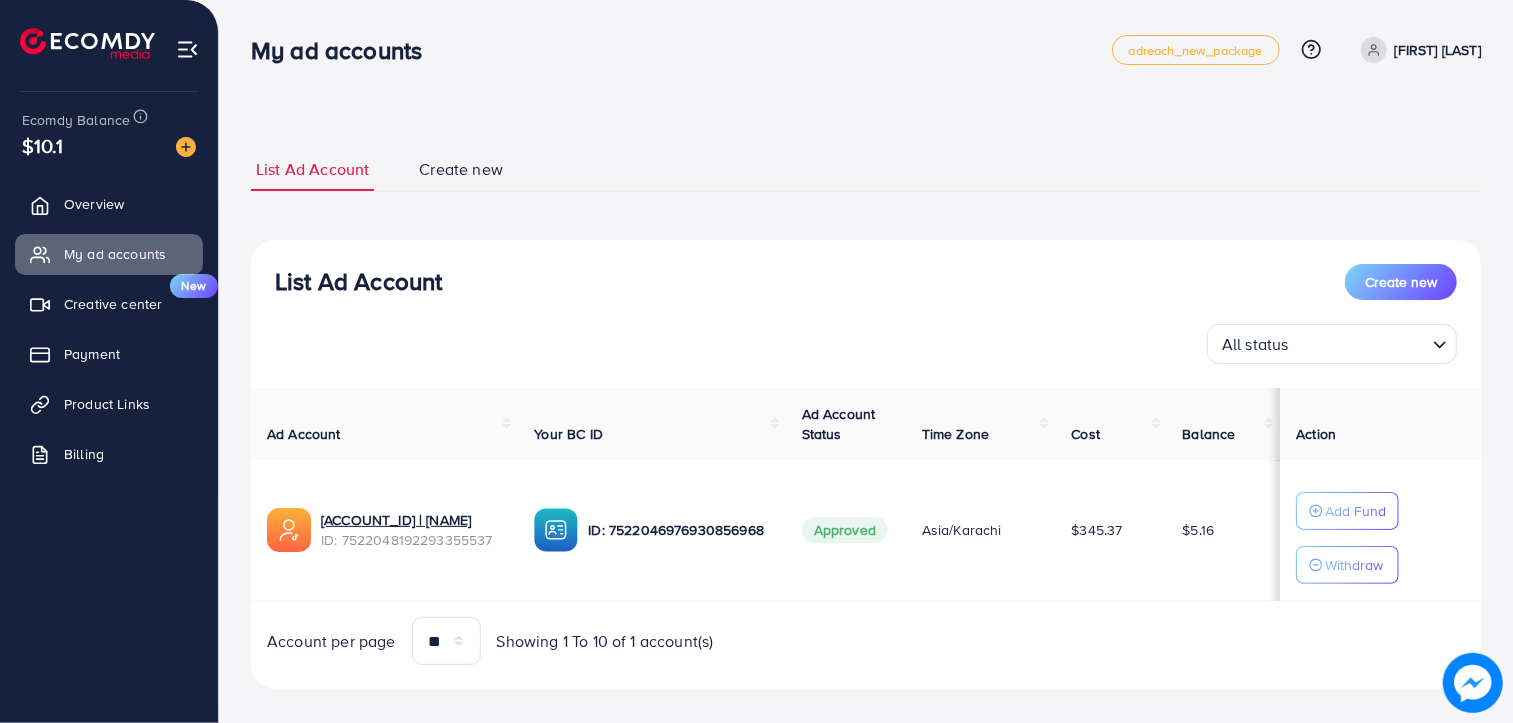 click on "List Ad Account Create new  List Ad Account   Create new
All status
Loading...                   Ad Account Your BC ID Ad Account Status Time Zone Cost Balance Action            [ACCOUNT_ID] | [NAME]  ID: [ID]  ID: [ID]  Approved   Asia/Karachi   $[COST]   $[BALANCE]   Add Fund   Withdraw           Account per page  ** ** ** ***  Showing 1 To 10 of 1 account(s)   Step 1: TikTok For Business Account   Connect to TikTok for Business to access all of your business account in one place   [USERNAME]   User ID: [ID]   By connecting your account, you agree to our   TikTok Business Product (Data) Terms   Step 2: TikTok For Business Center   Business Center is a powerful business management tool that lets organizations   [BUSINESS_MANAGER_NAME]   User ID: [ID]  You can only generate up to 3 BC  + Create New   Step 3: TikTok Ad Account   Create a TikTok Ad account  Business Center name Account Name" at bounding box center [866, 372] 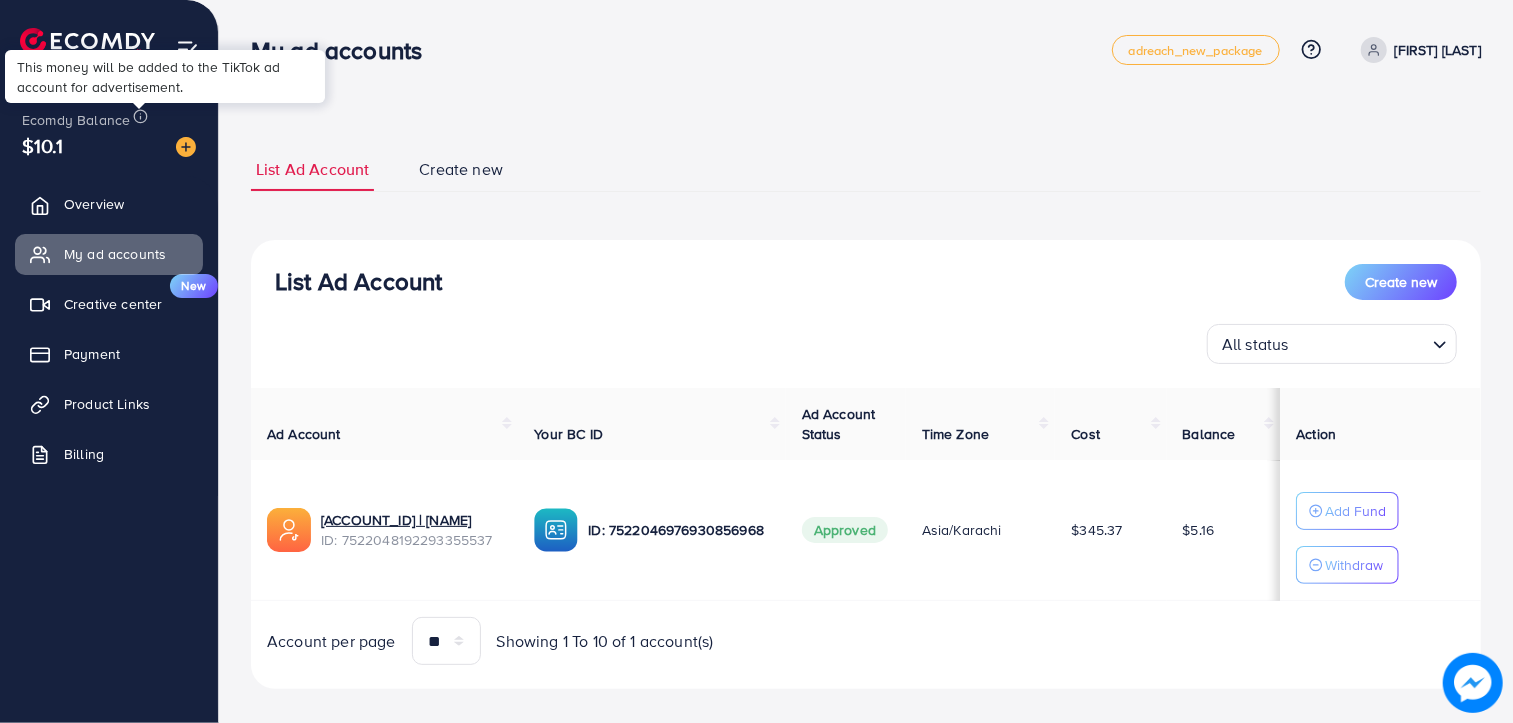 click 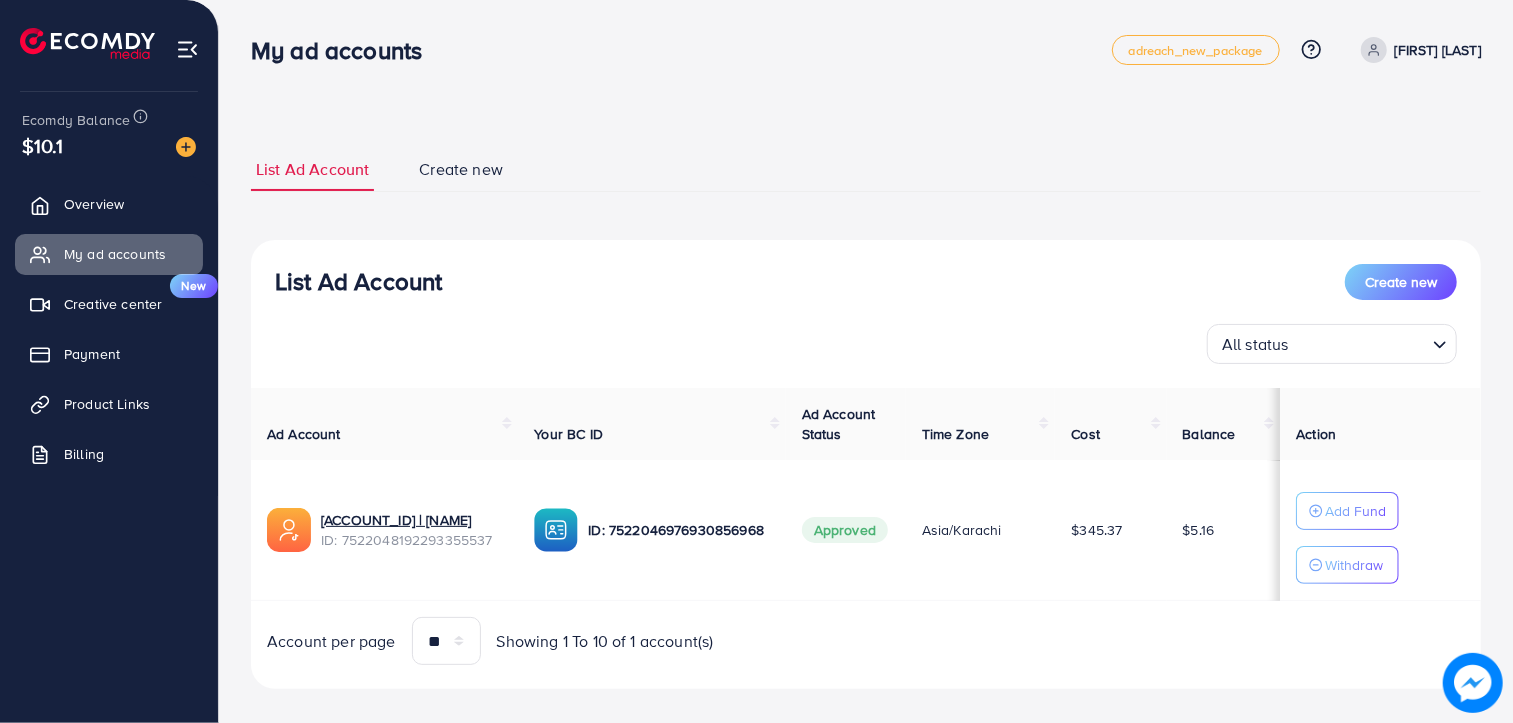 click on "Ecomdy Balance  $10.1" at bounding box center [109, 134] 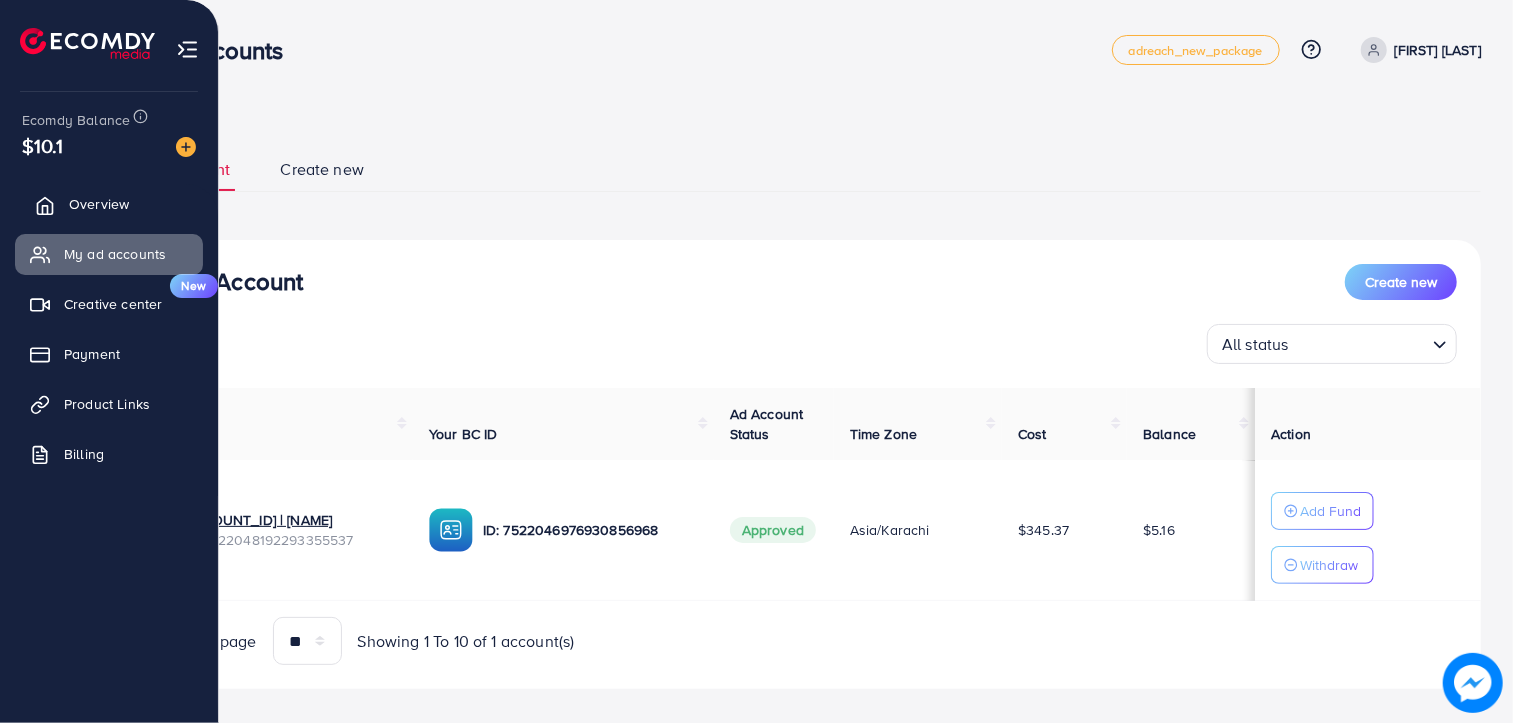 click on "Overview" at bounding box center [109, 204] 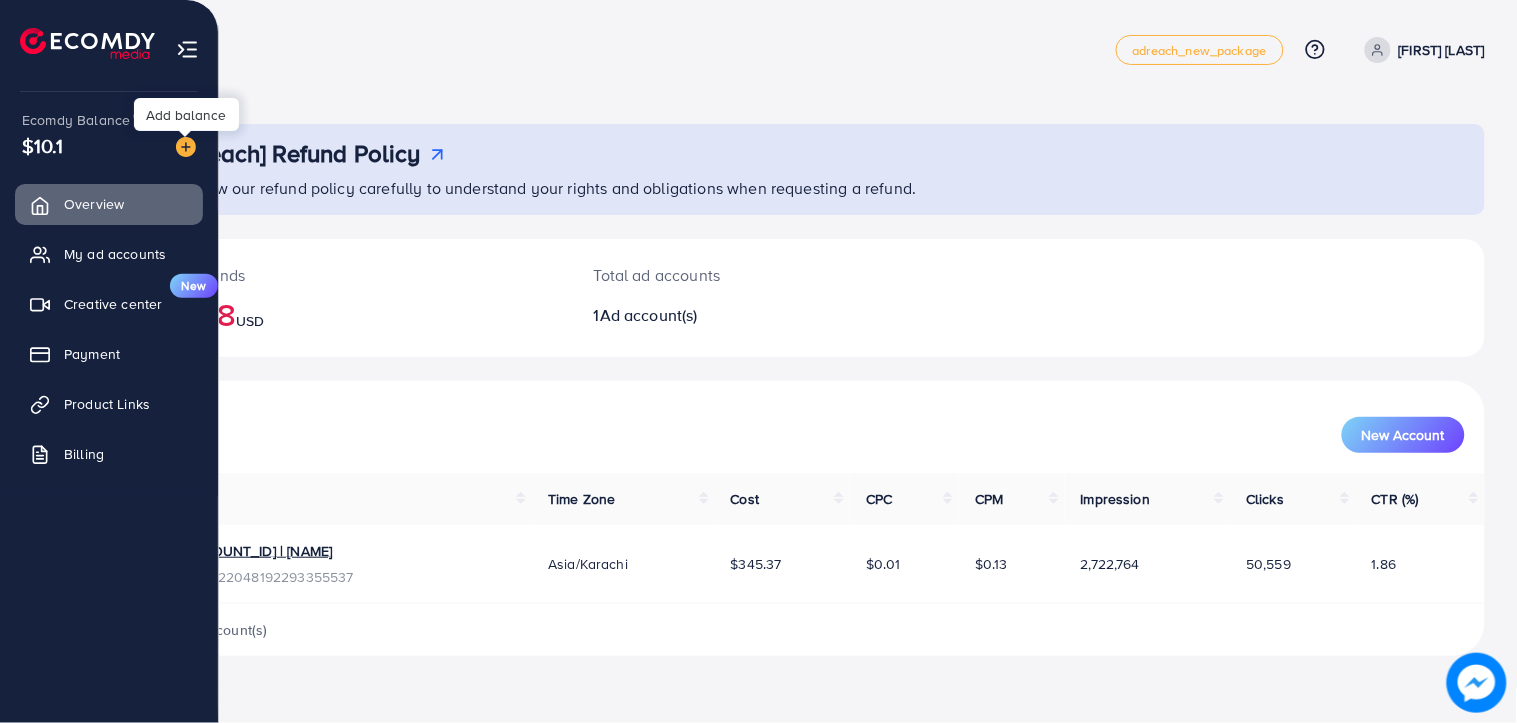 click at bounding box center (186, 147) 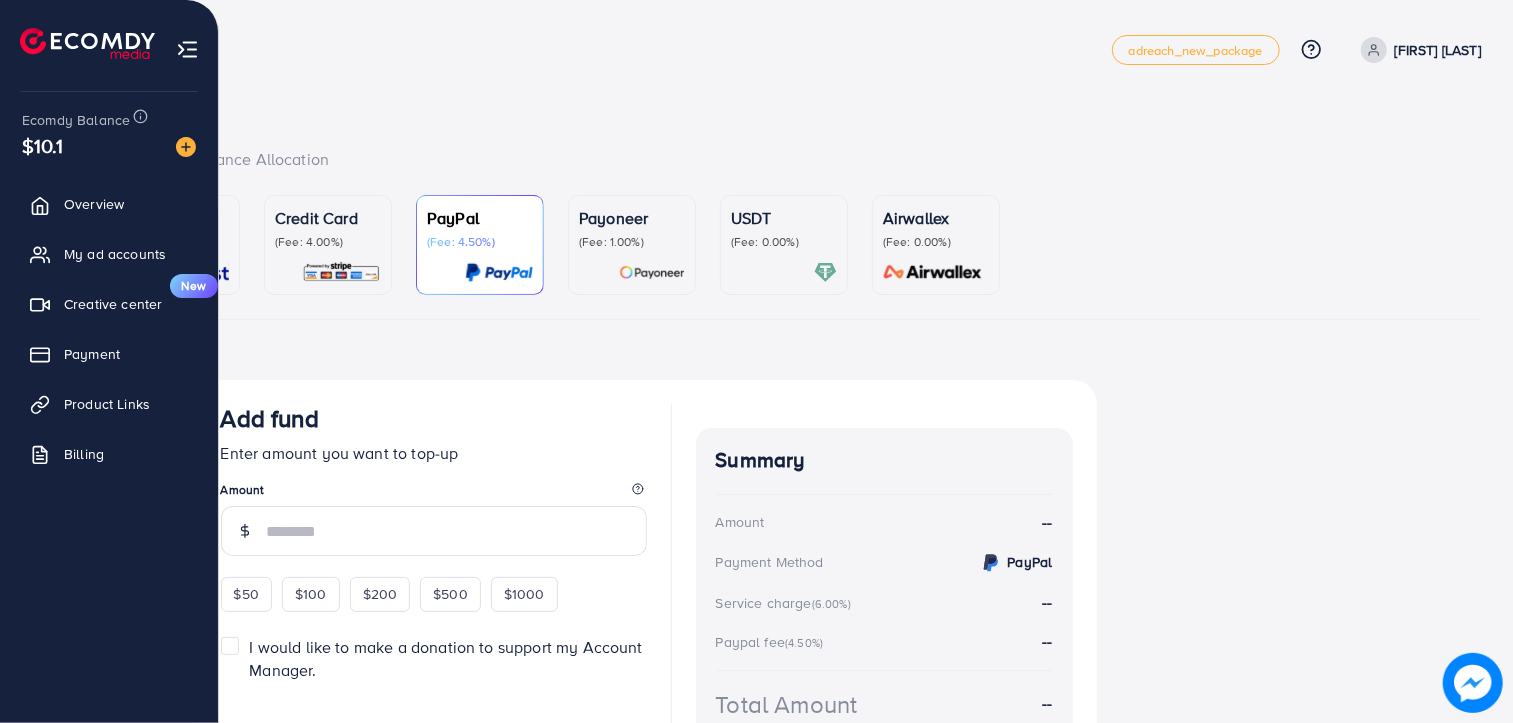 click at bounding box center (187, 49) 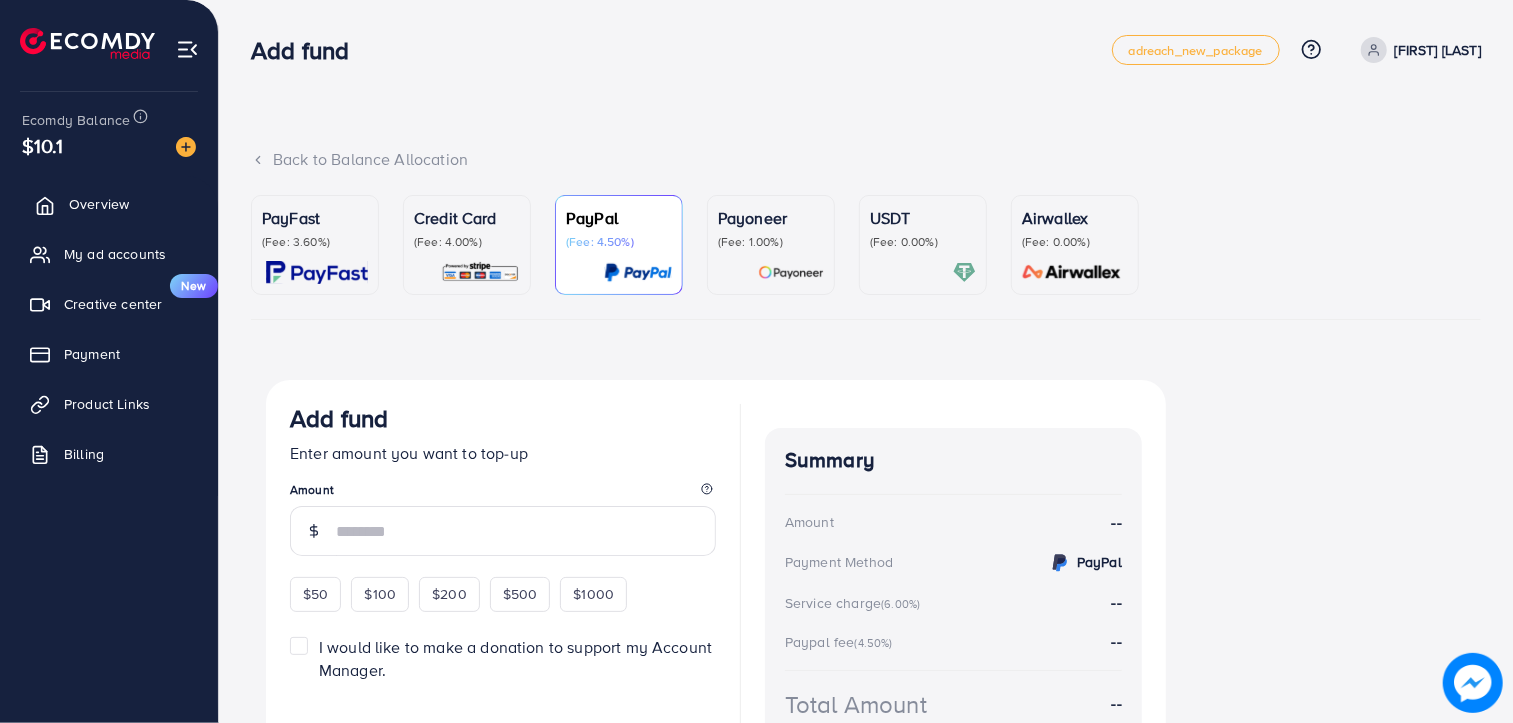 click on "Overview" at bounding box center (99, 204) 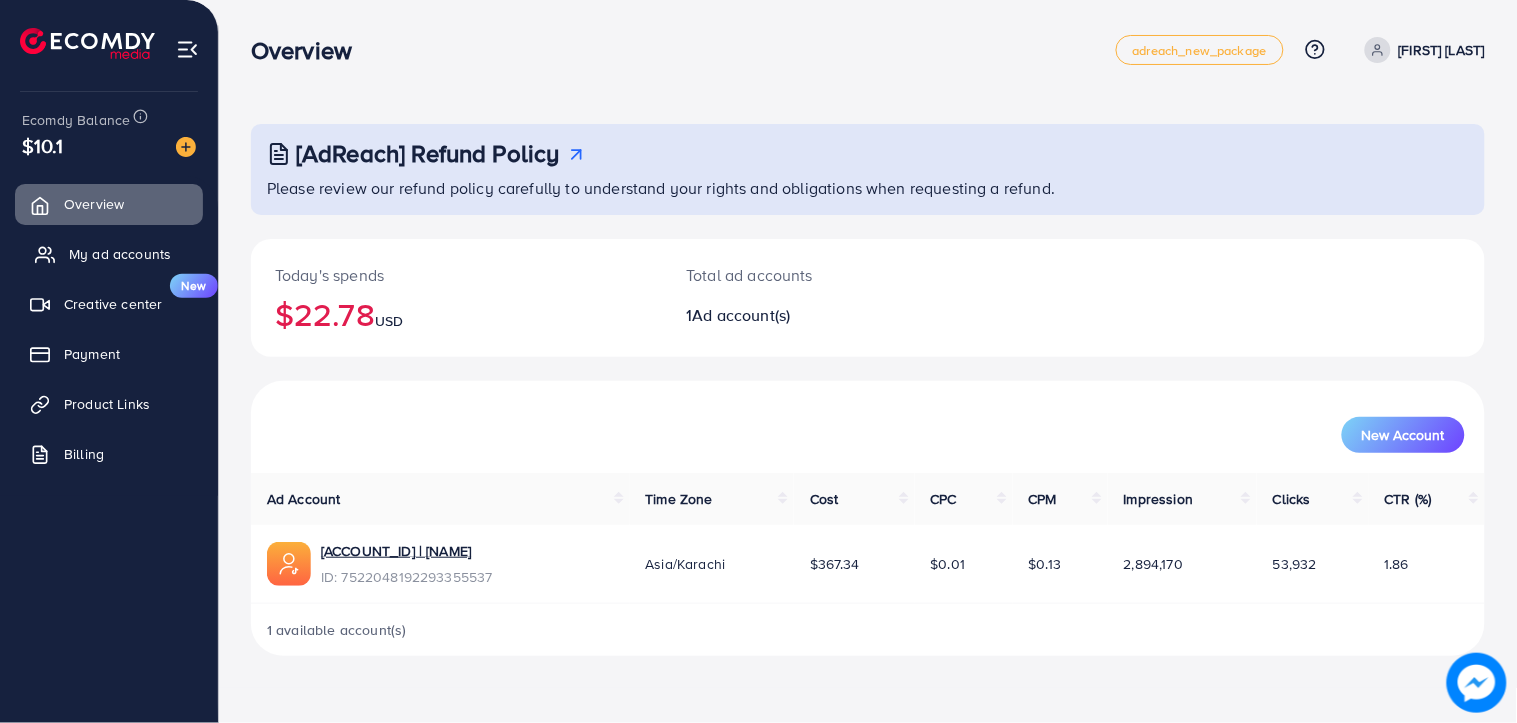 click on "My ad accounts" at bounding box center [120, 254] 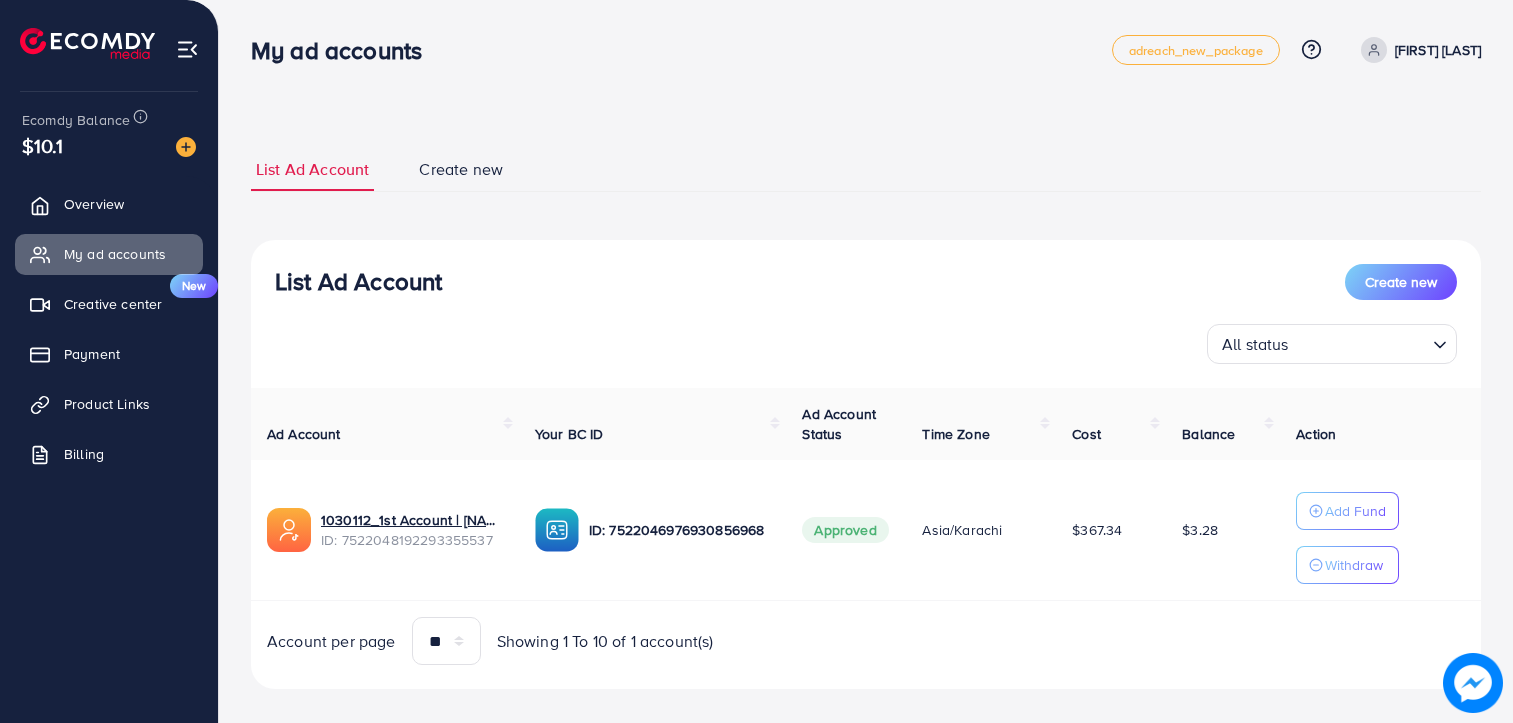 scroll, scrollTop: 0, scrollLeft: 0, axis: both 